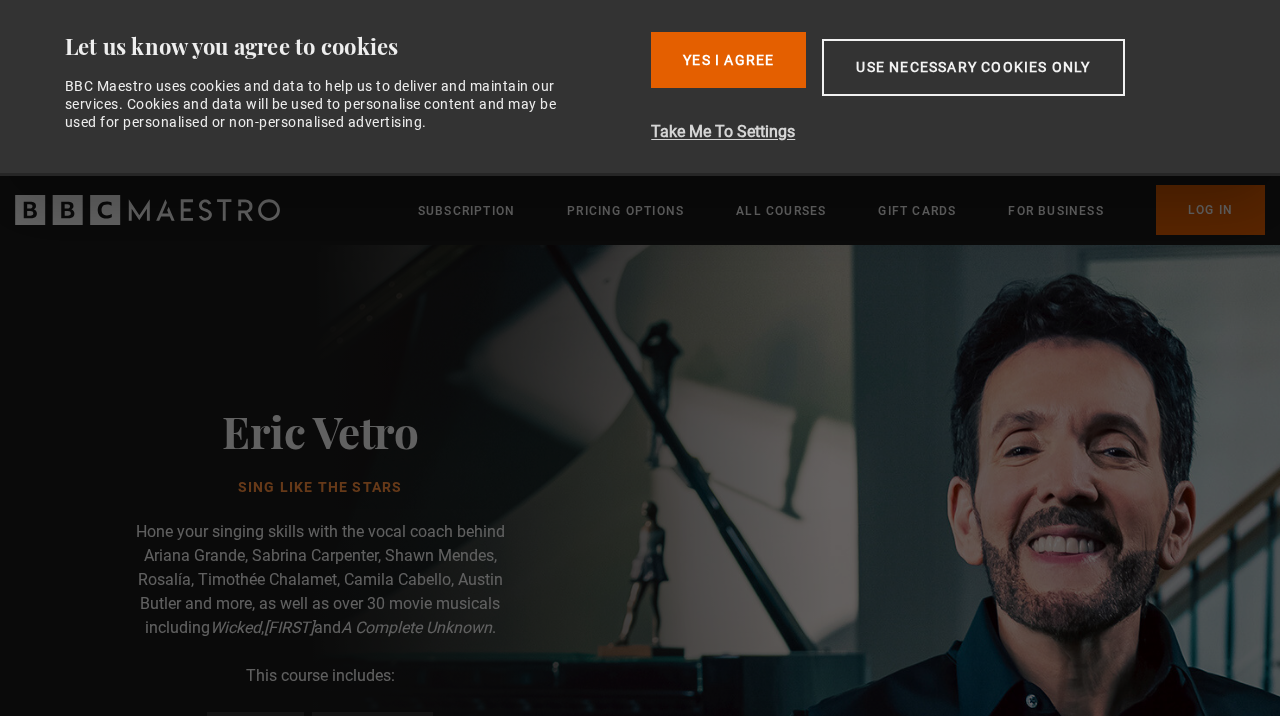 scroll, scrollTop: 0, scrollLeft: 0, axis: both 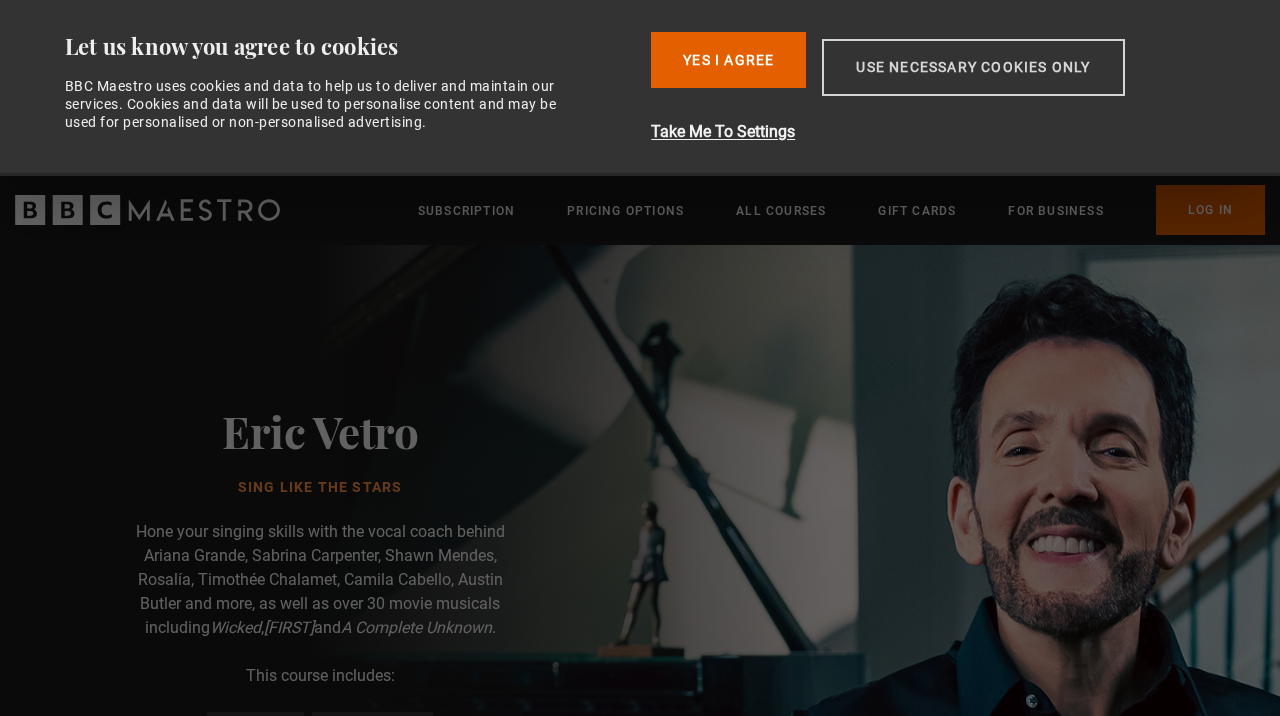 click on "Use necessary cookies only" at bounding box center [973, 67] 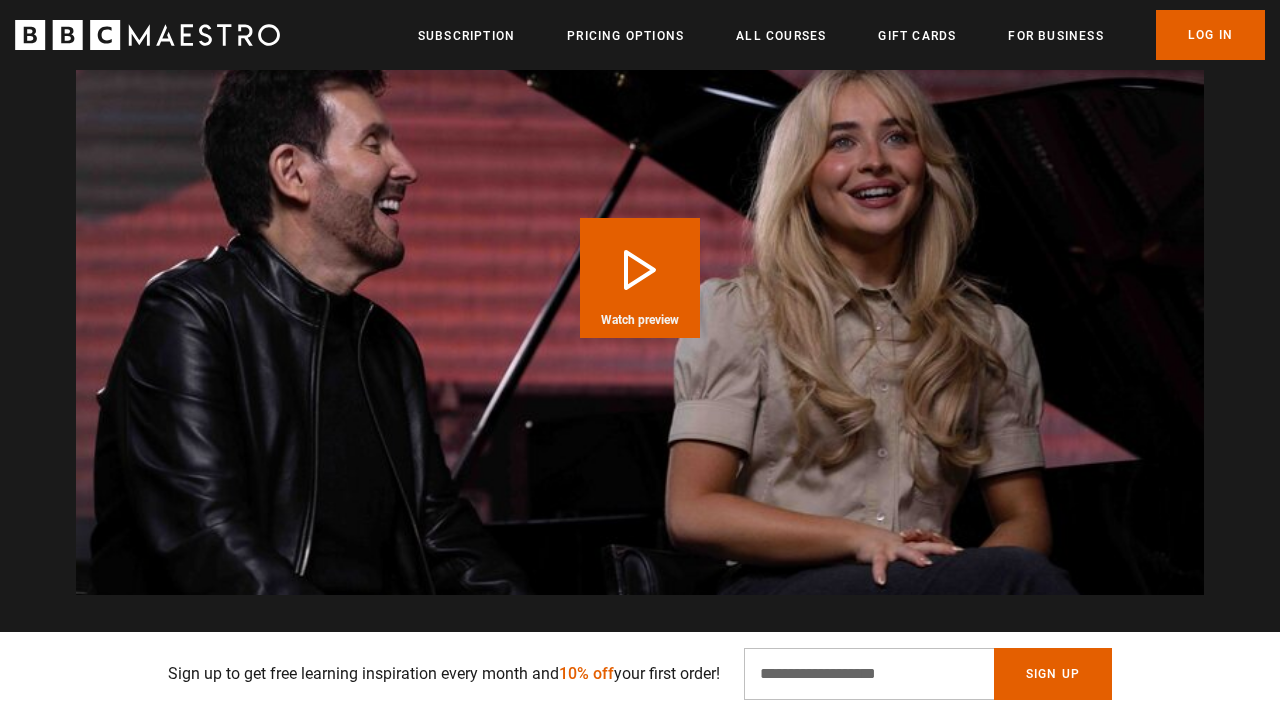 scroll, scrollTop: 2307, scrollLeft: 0, axis: vertical 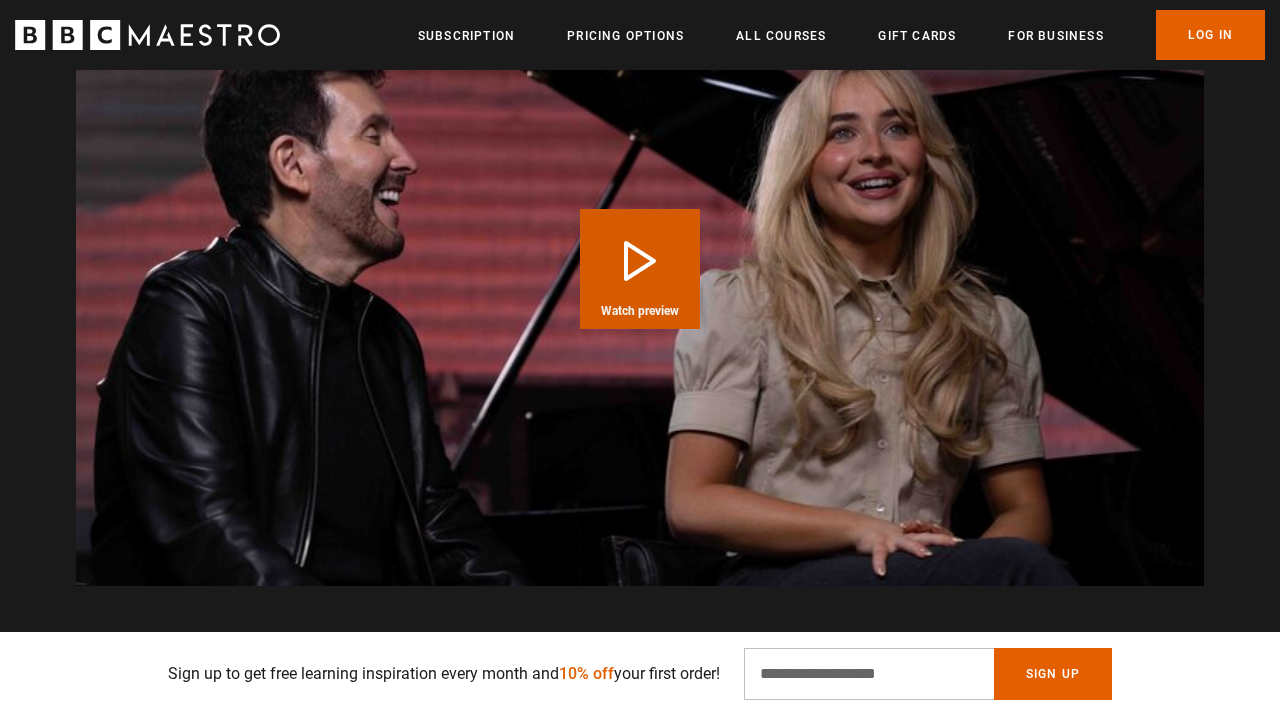 click on "Play Course overview for Sing Like the Stars with Eric Vetro Watch preview" at bounding box center (640, 269) 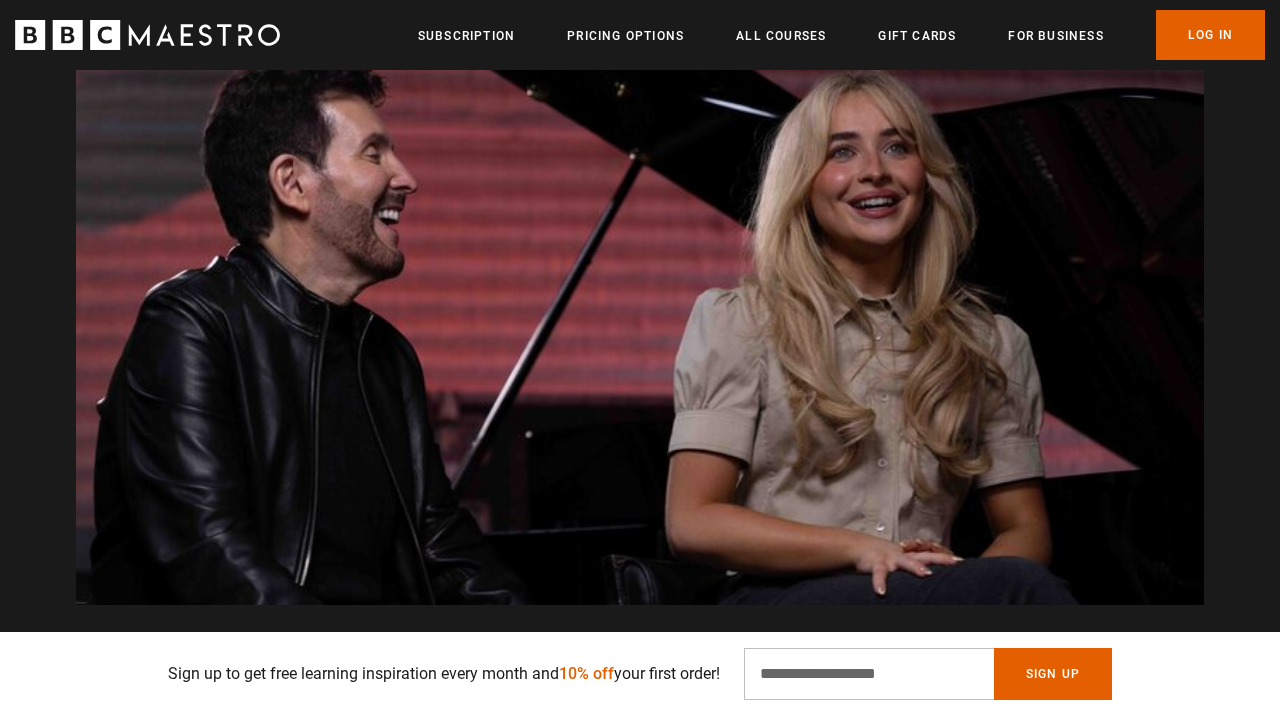 scroll, scrollTop: 2285, scrollLeft: 0, axis: vertical 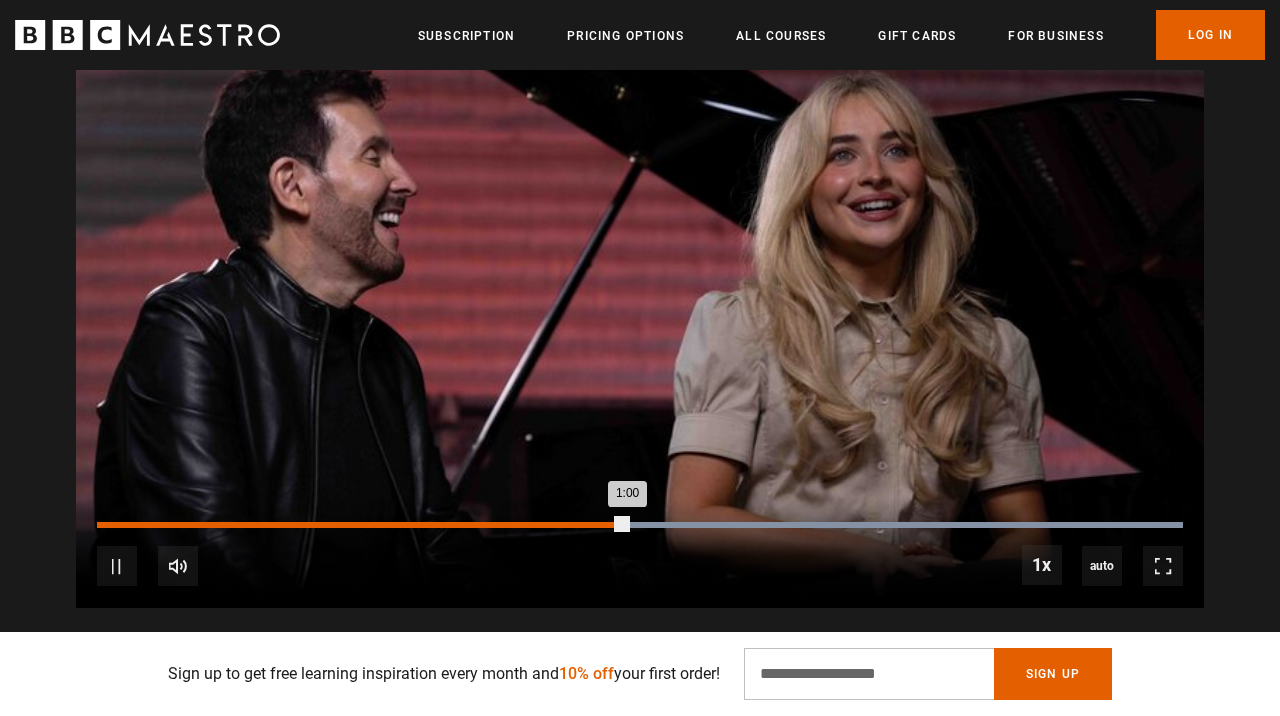 click on "1:00" at bounding box center (362, 525) 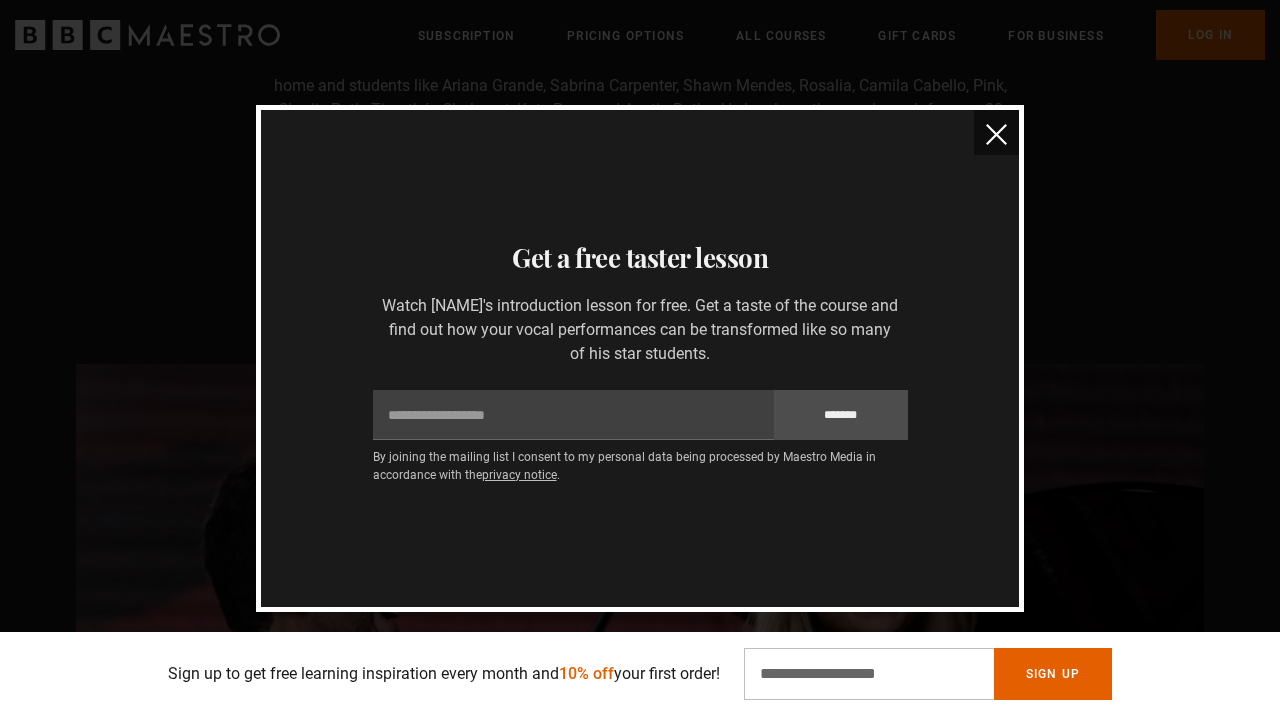 scroll, scrollTop: 1909, scrollLeft: 0, axis: vertical 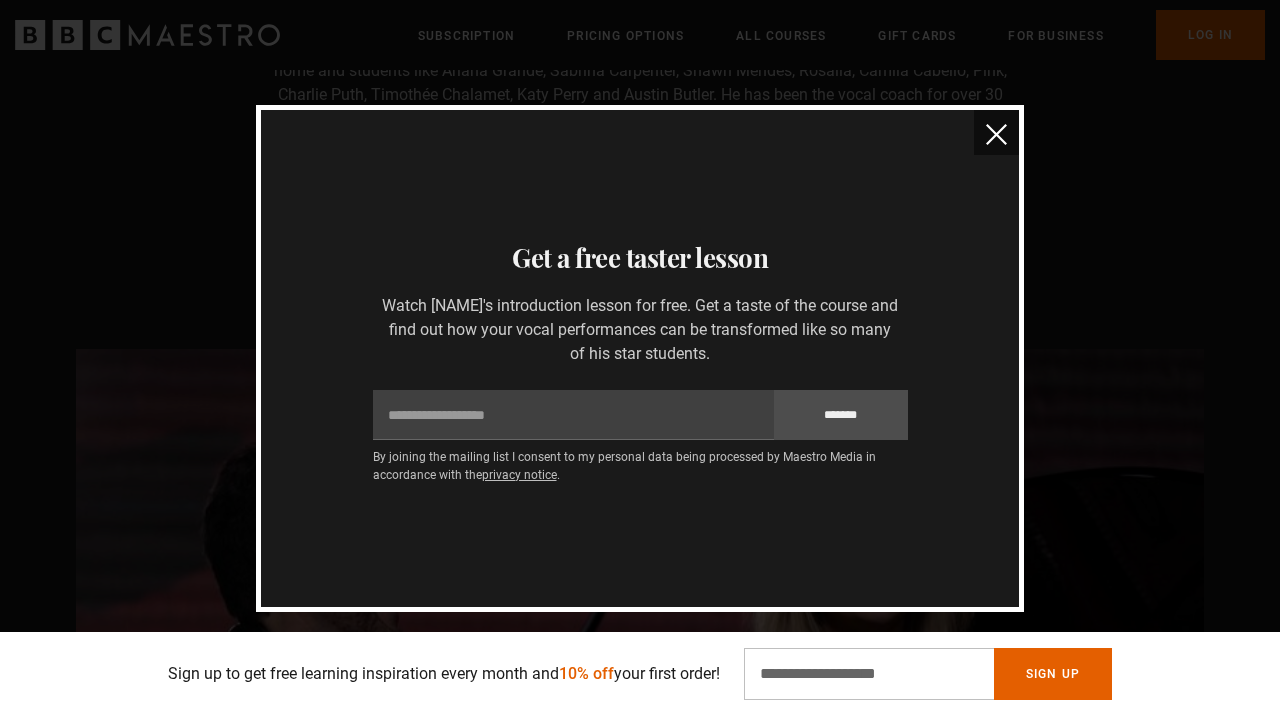 click at bounding box center [996, 134] 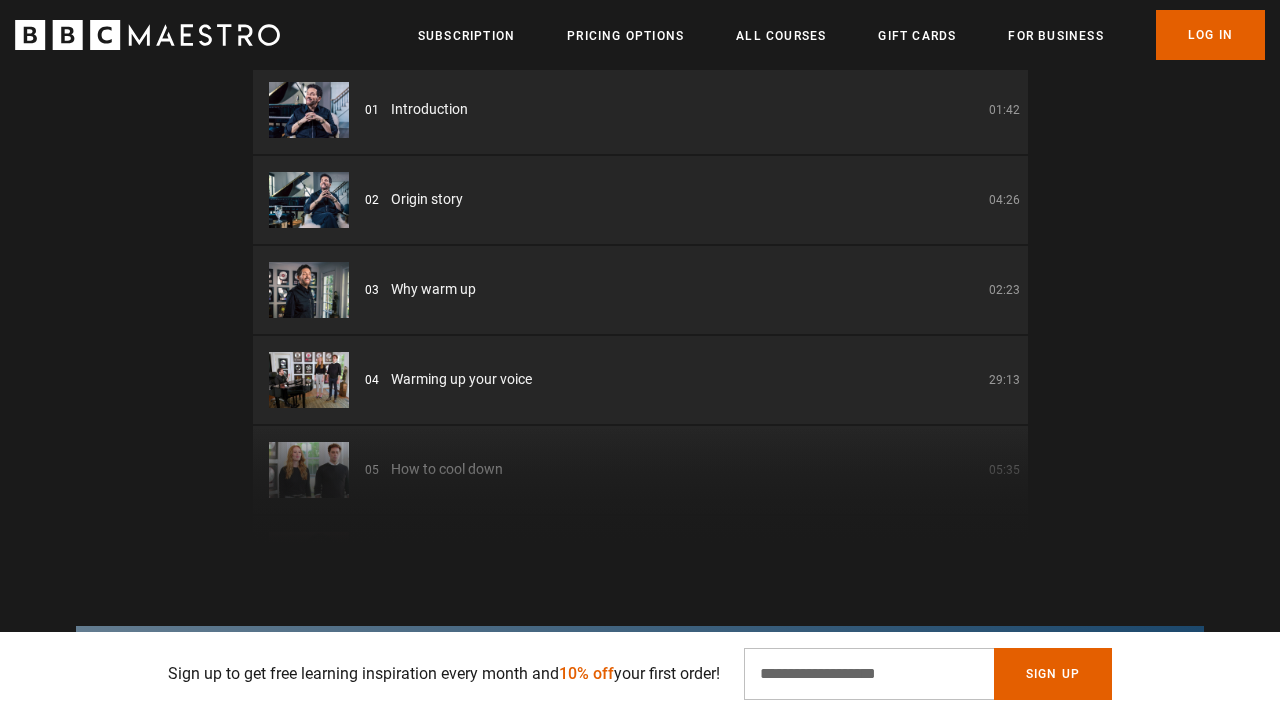 scroll, scrollTop: 2998, scrollLeft: 0, axis: vertical 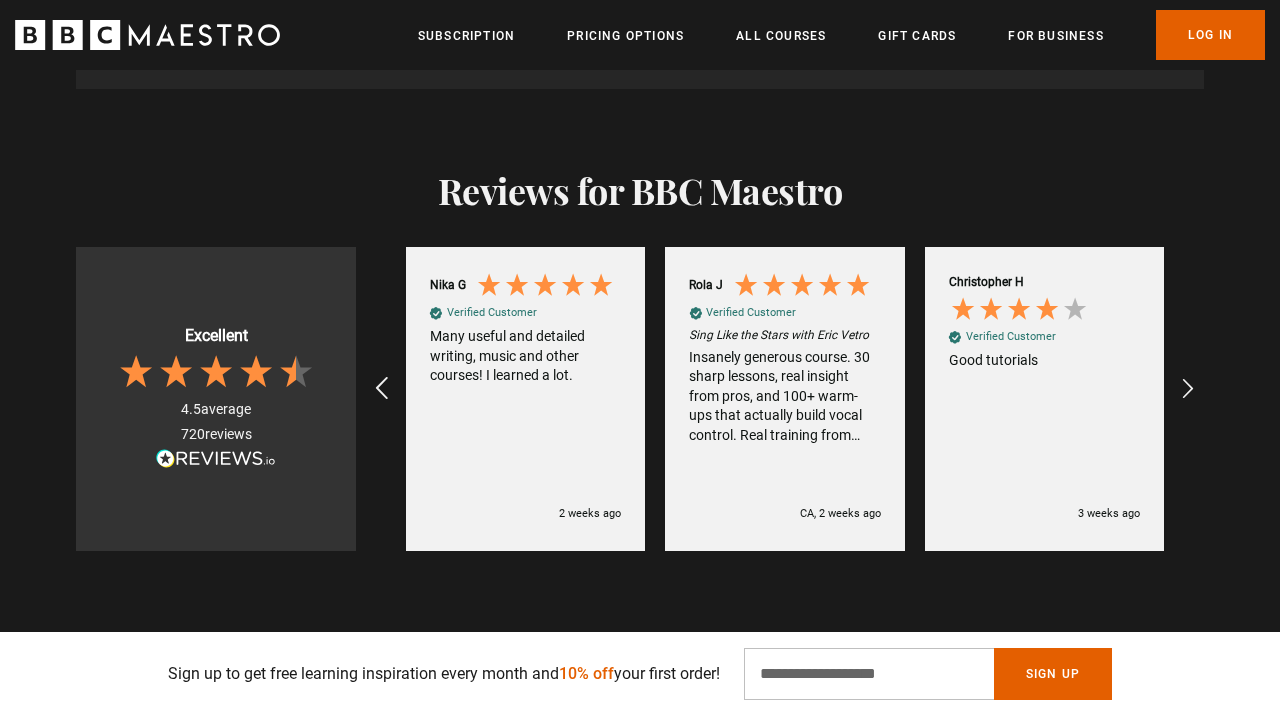 click at bounding box center (382, 389) 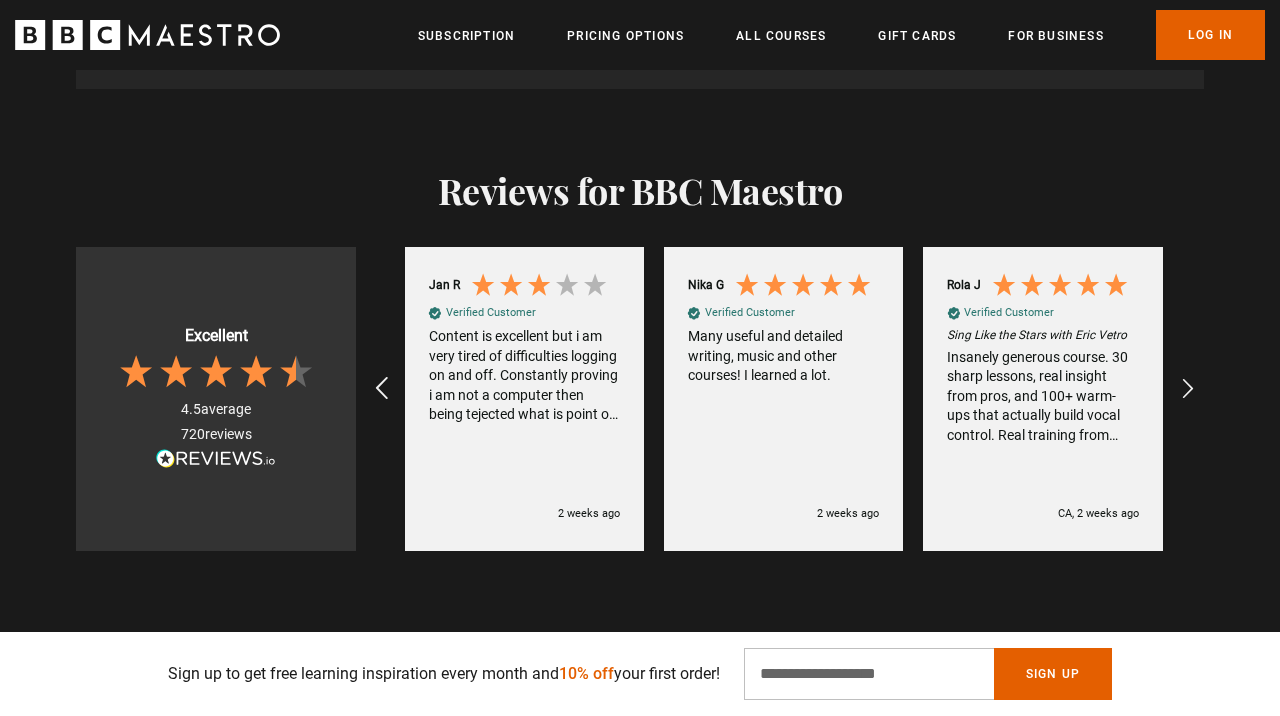 scroll, scrollTop: 0, scrollLeft: 519, axis: horizontal 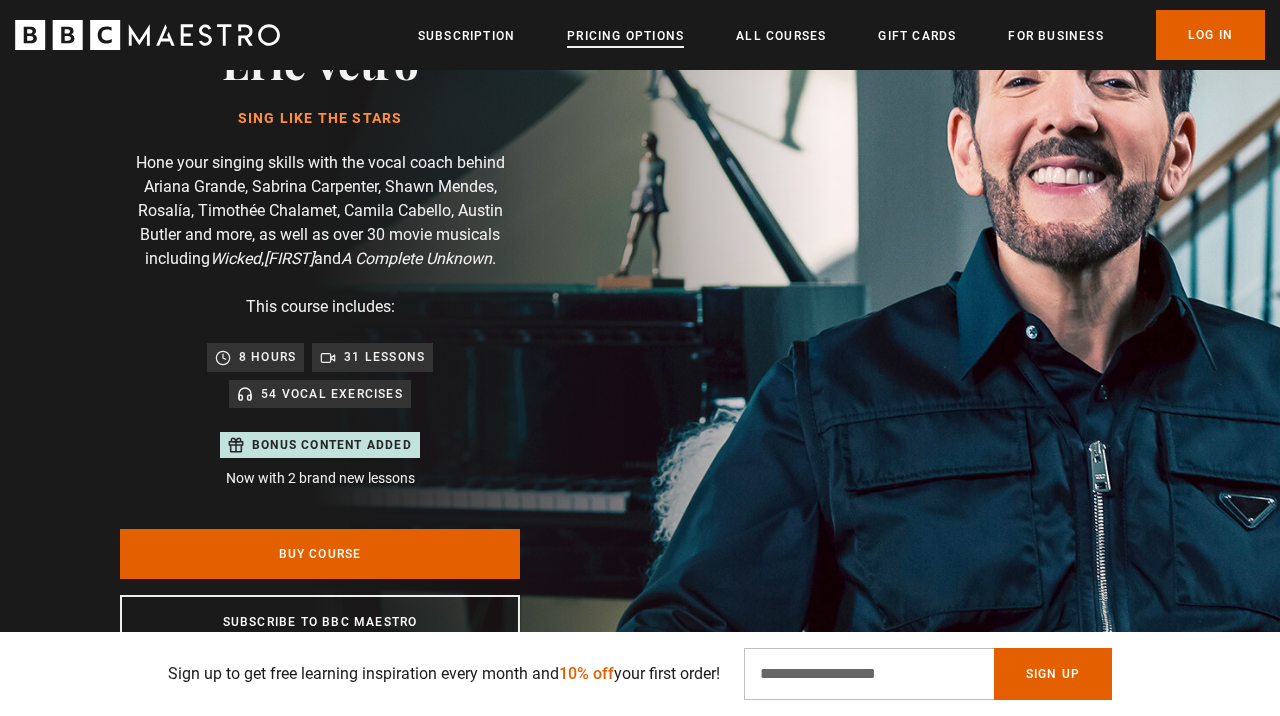 click on "Pricing Options" at bounding box center [625, 36] 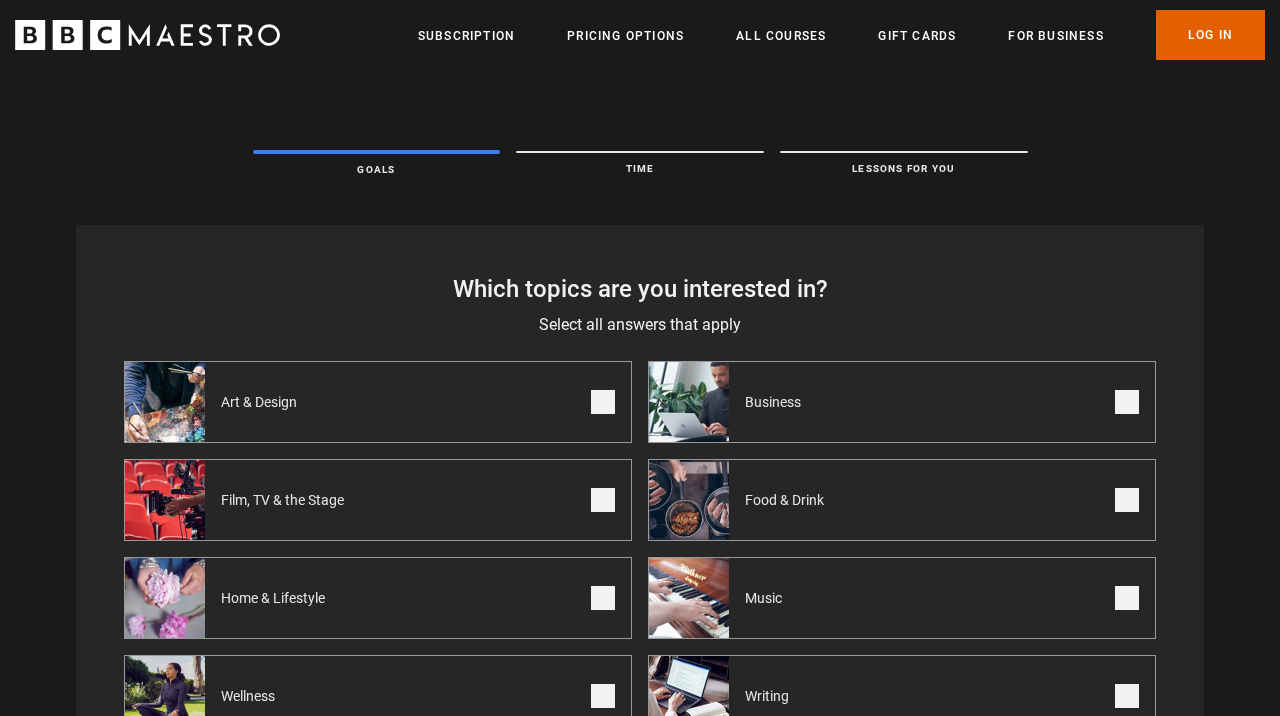 scroll, scrollTop: 0, scrollLeft: 0, axis: both 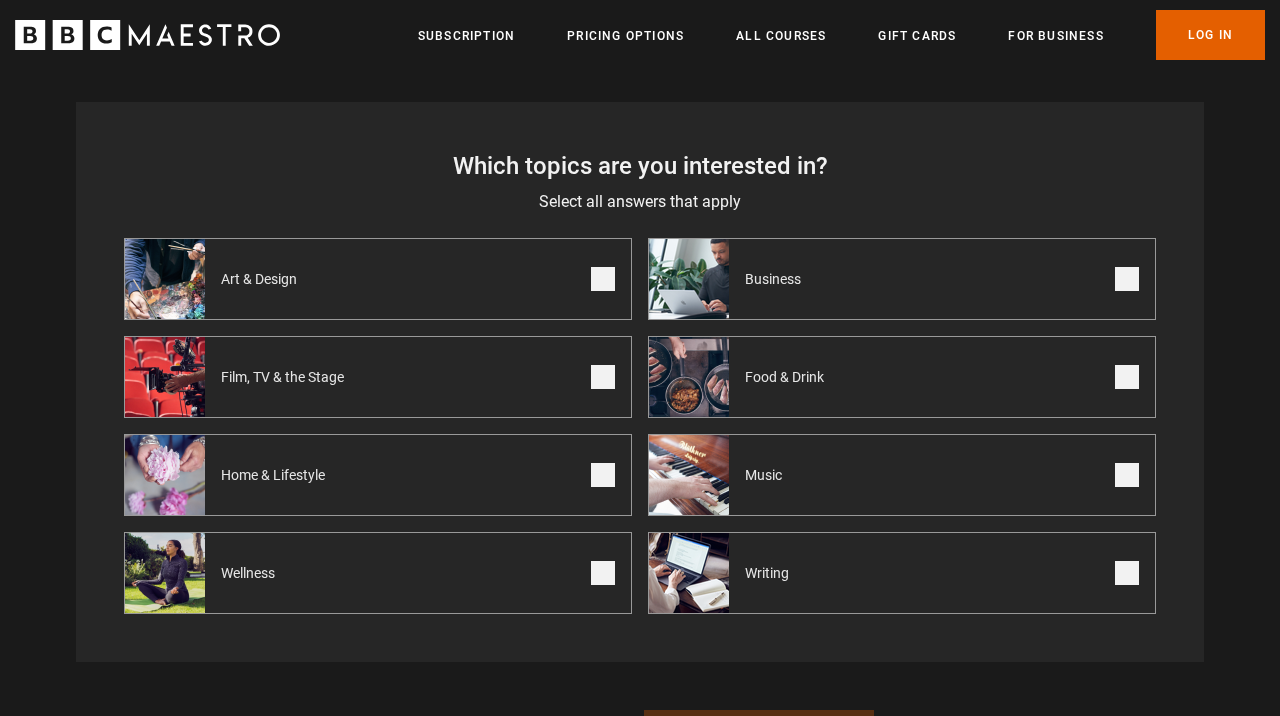 click at bounding box center [603, 279] 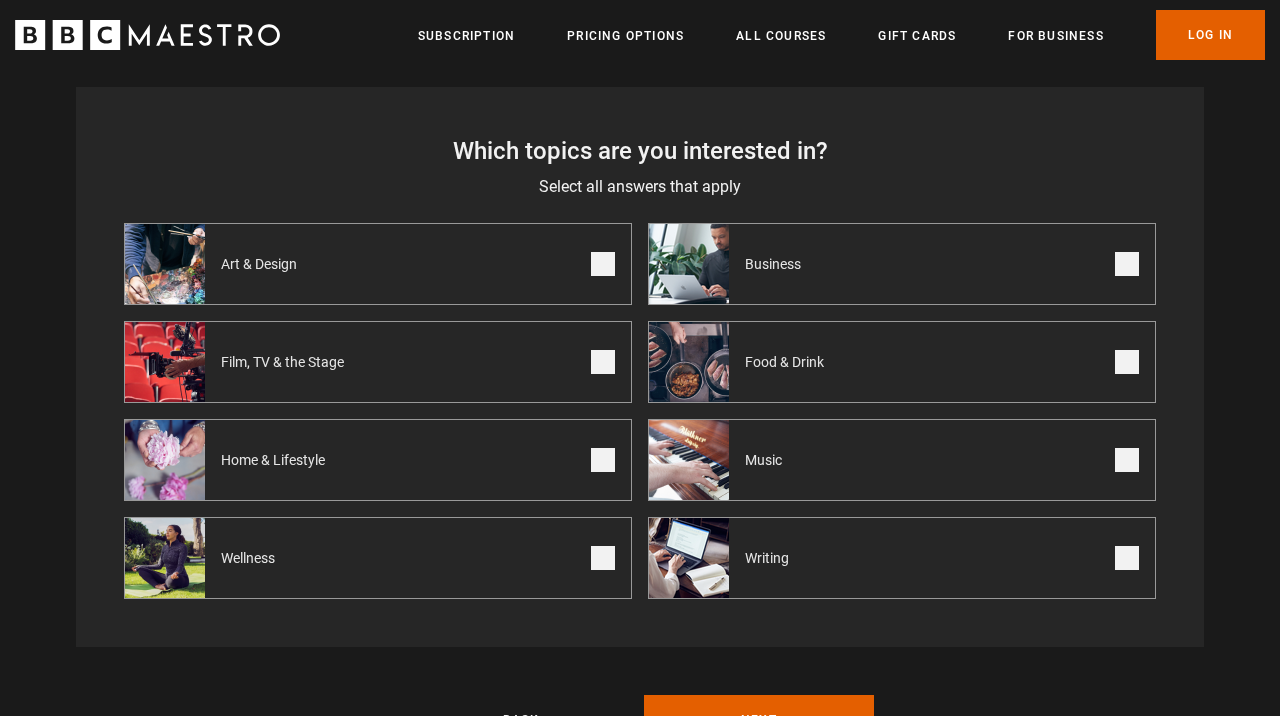 scroll, scrollTop: 140, scrollLeft: 0, axis: vertical 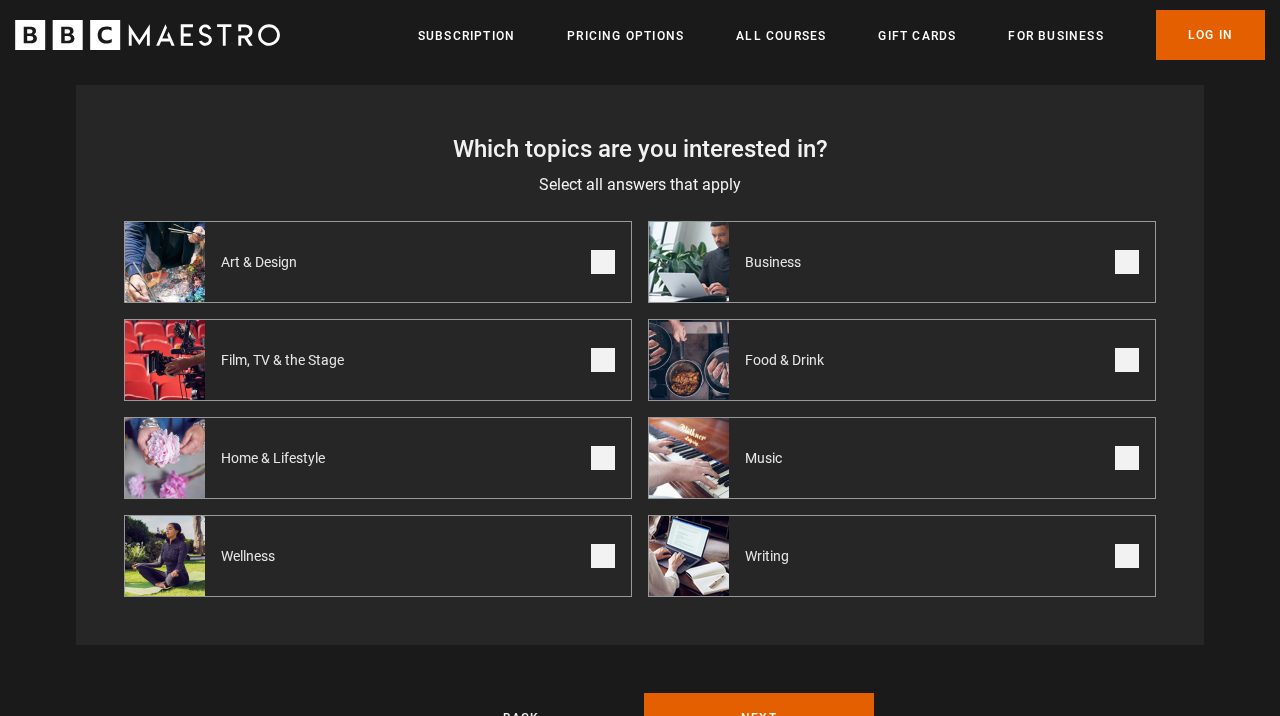 click on "Music" at bounding box center [902, 458] 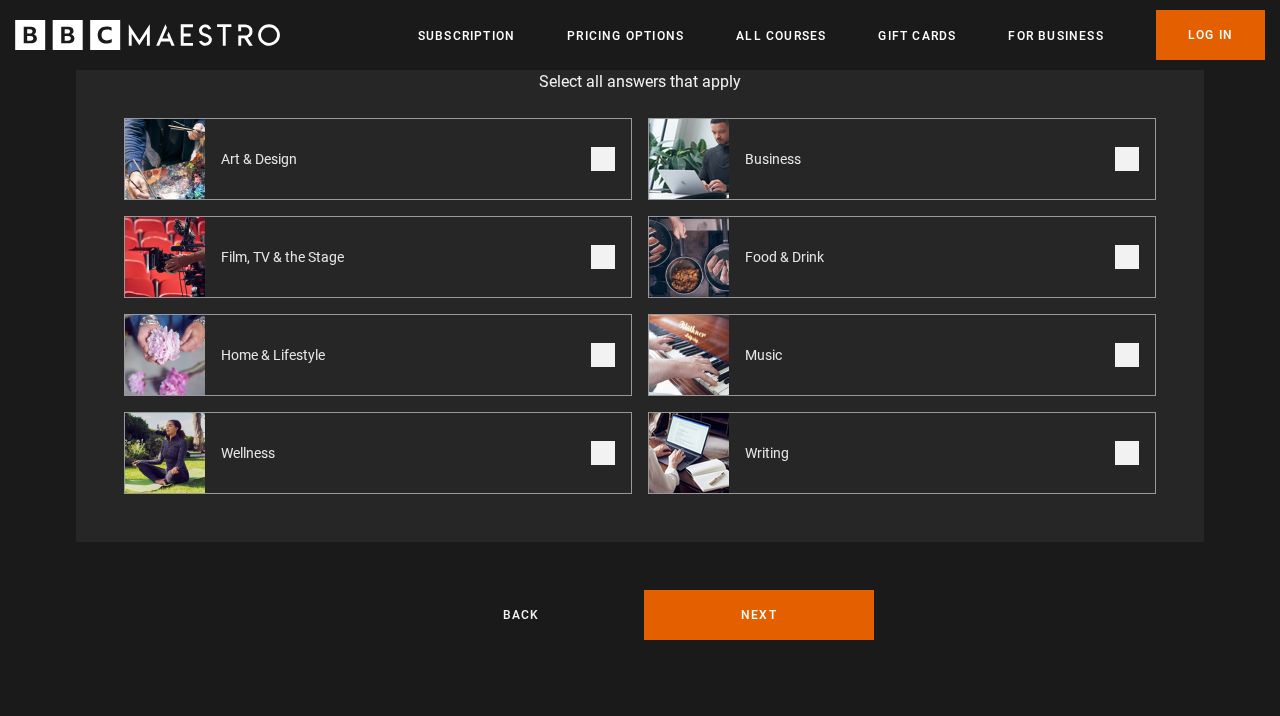 scroll, scrollTop: 244, scrollLeft: 0, axis: vertical 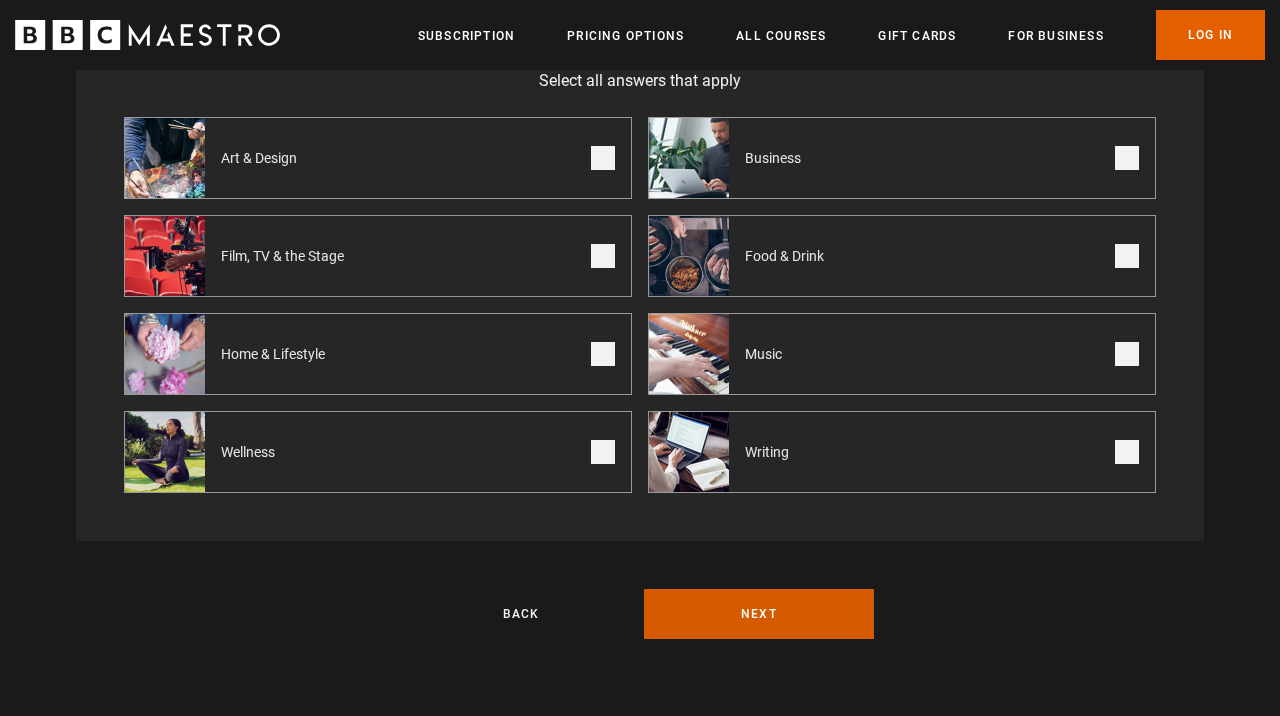 click on "Next" at bounding box center [759, 614] 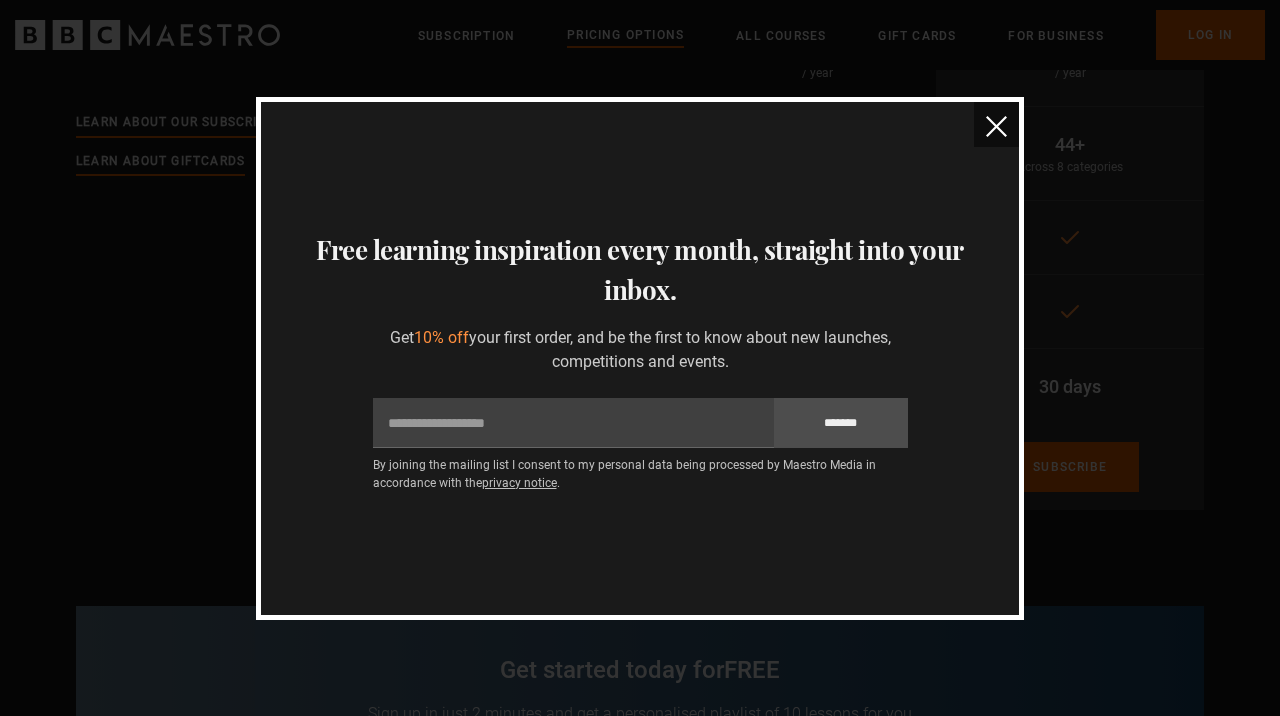 scroll, scrollTop: 0, scrollLeft: 0, axis: both 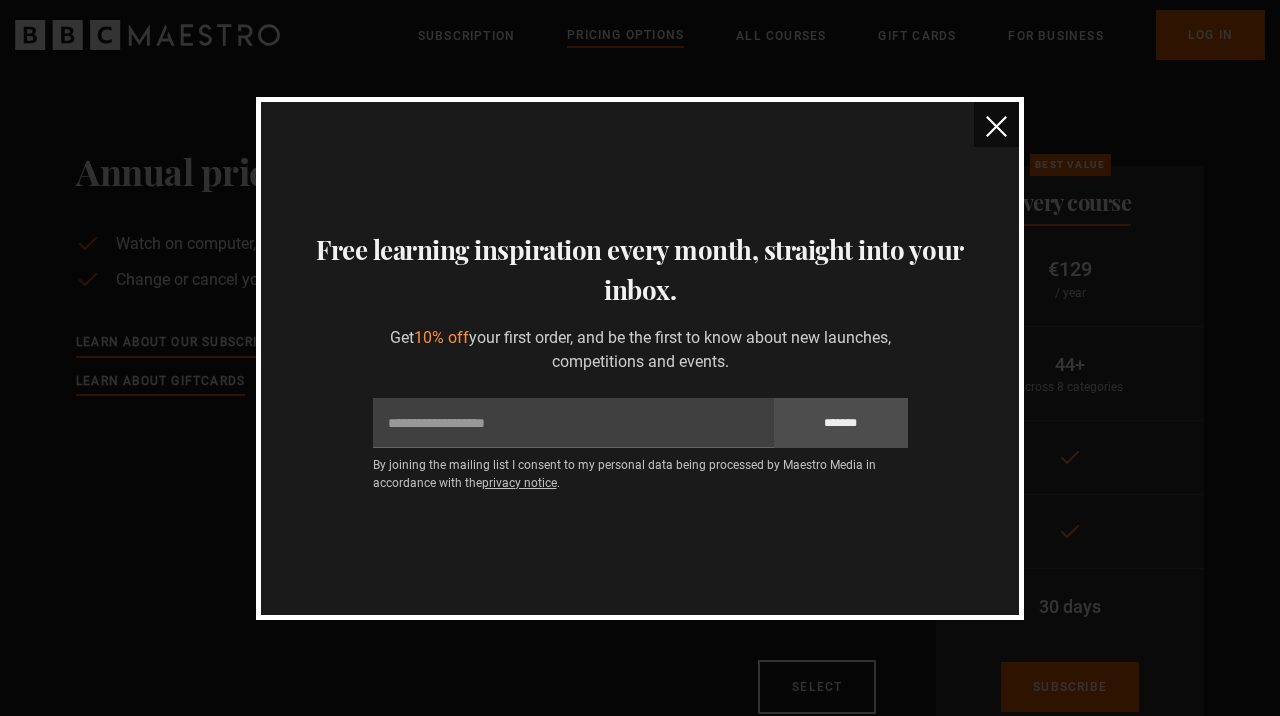 click at bounding box center [996, 126] 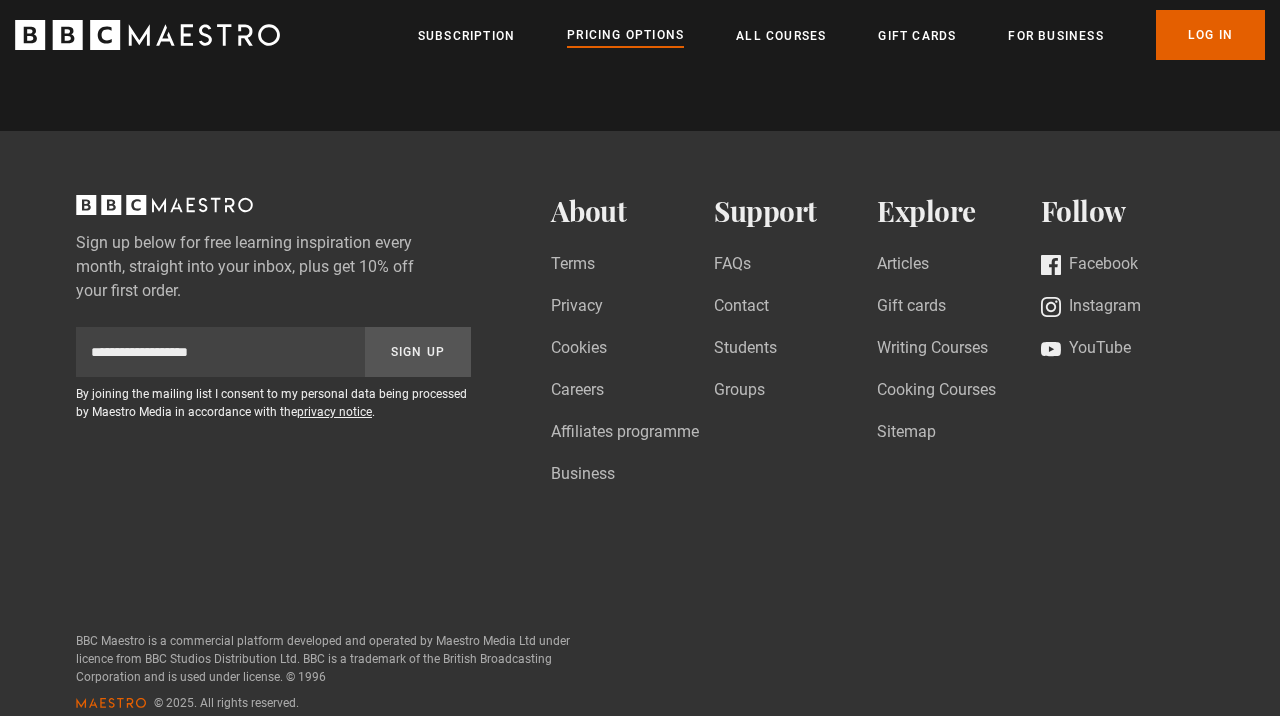 scroll, scrollTop: 2054, scrollLeft: 0, axis: vertical 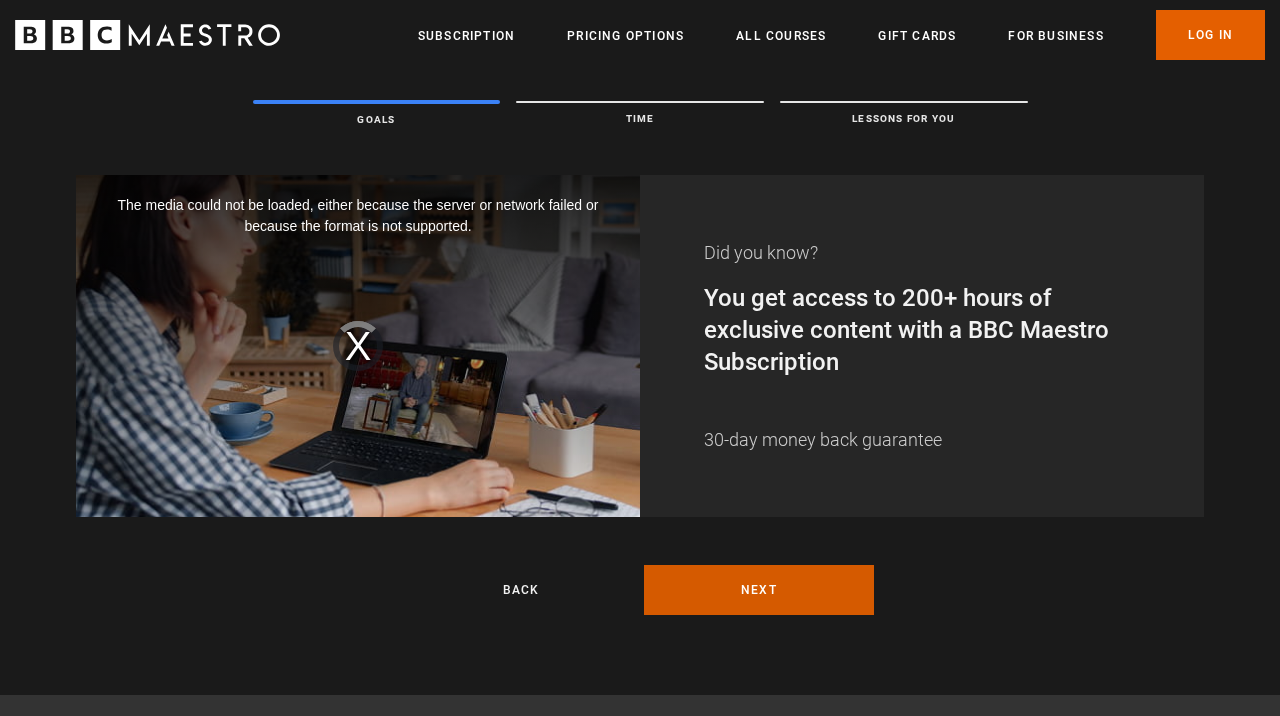 click on "Next" at bounding box center (759, 590) 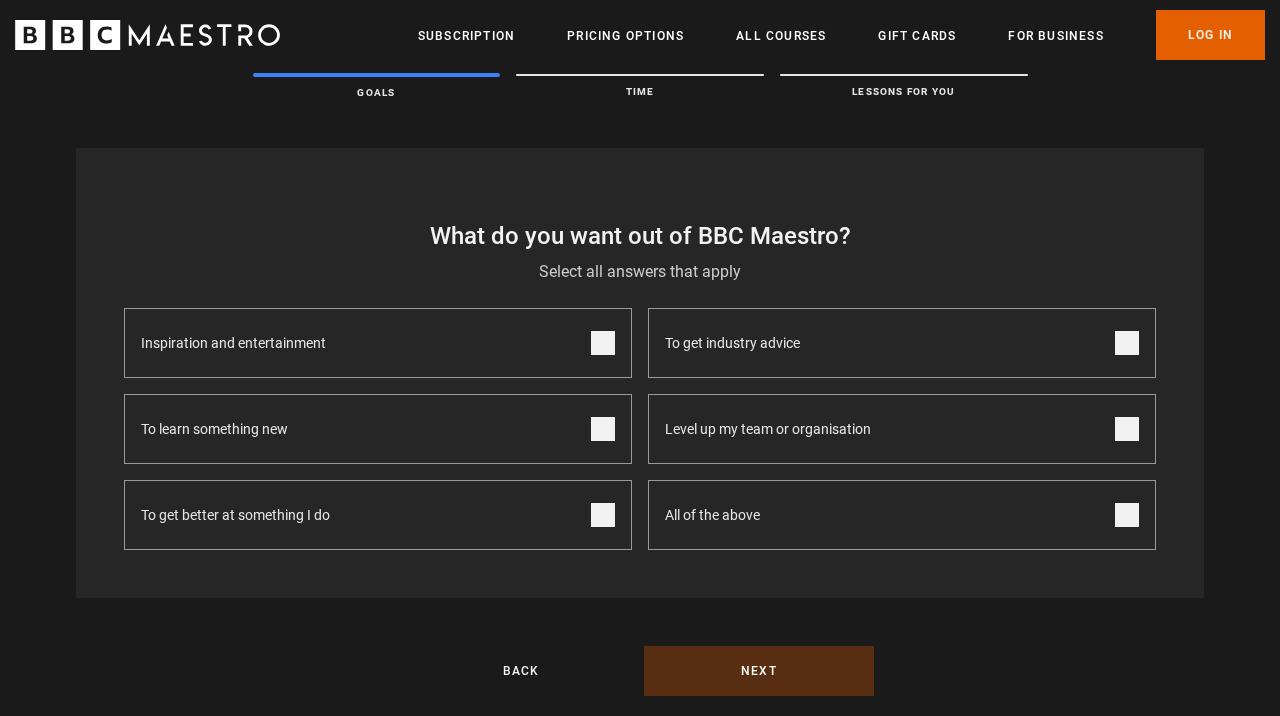 scroll, scrollTop: 78, scrollLeft: 0, axis: vertical 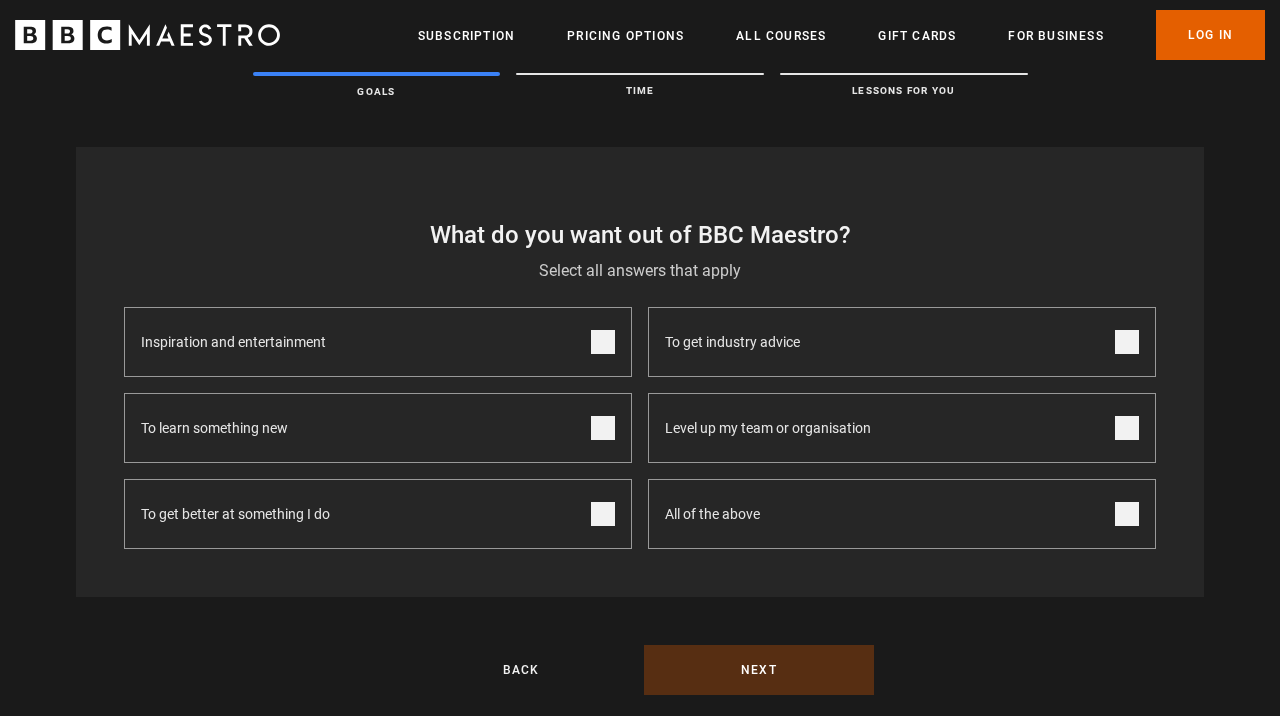 click on "To learn something new" at bounding box center (378, 428) 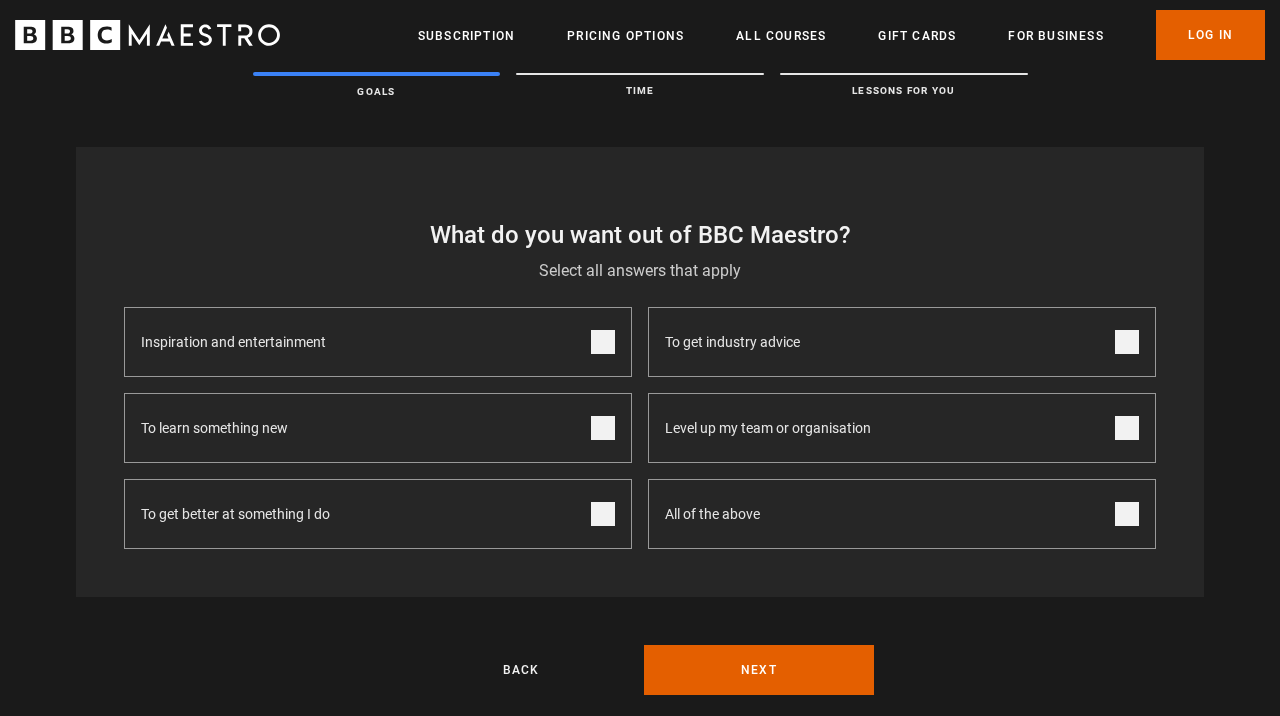 click at bounding box center (603, 514) 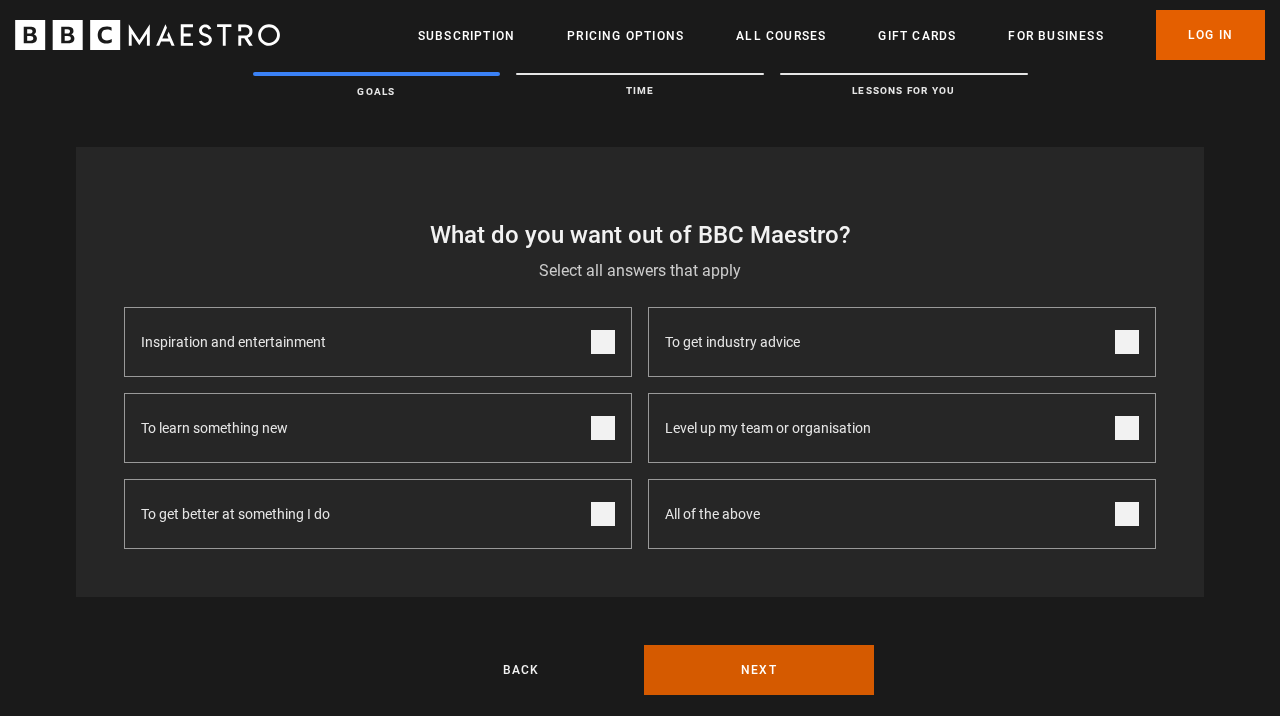 click on "Next" at bounding box center (759, 670) 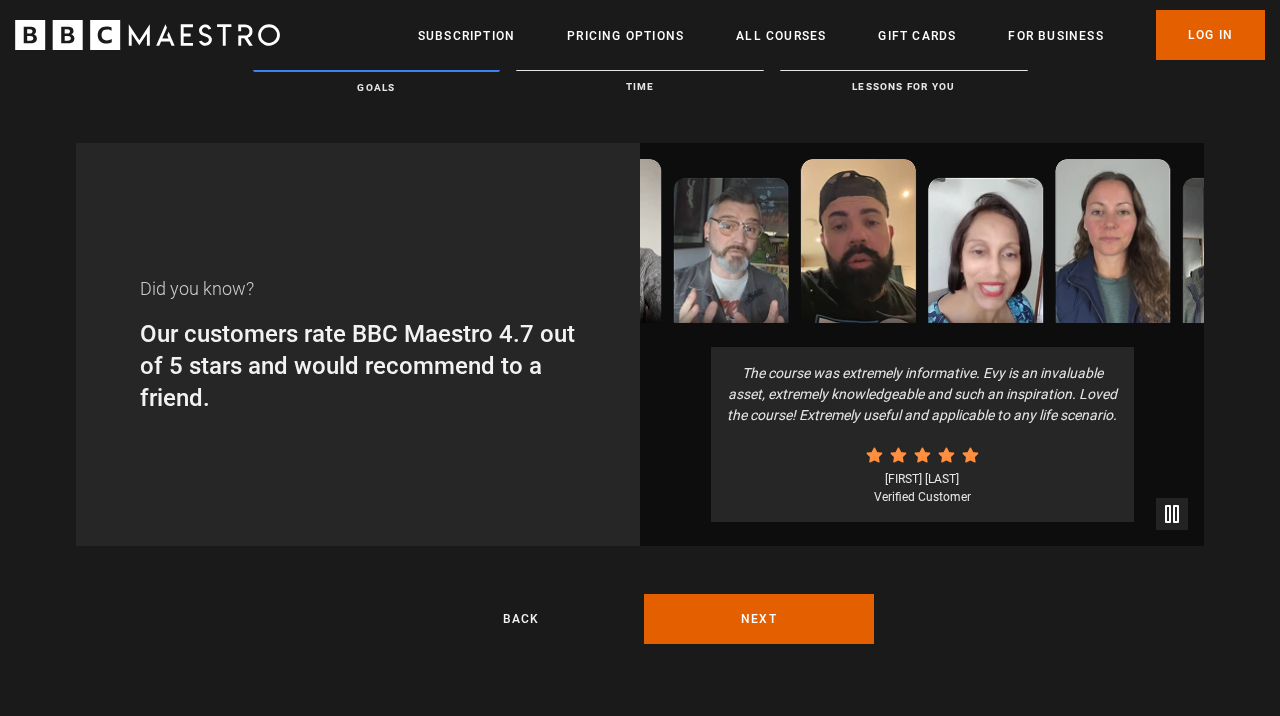 scroll, scrollTop: 82, scrollLeft: 0, axis: vertical 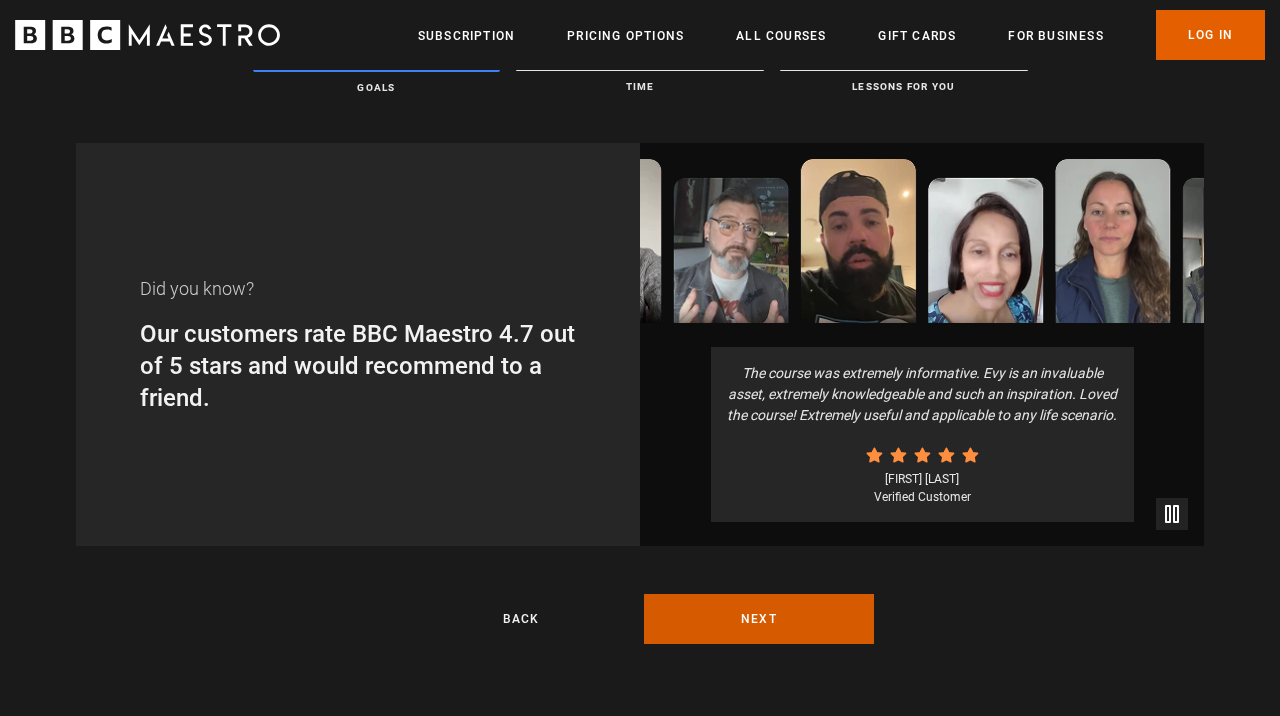 click on "Next" at bounding box center (759, 619) 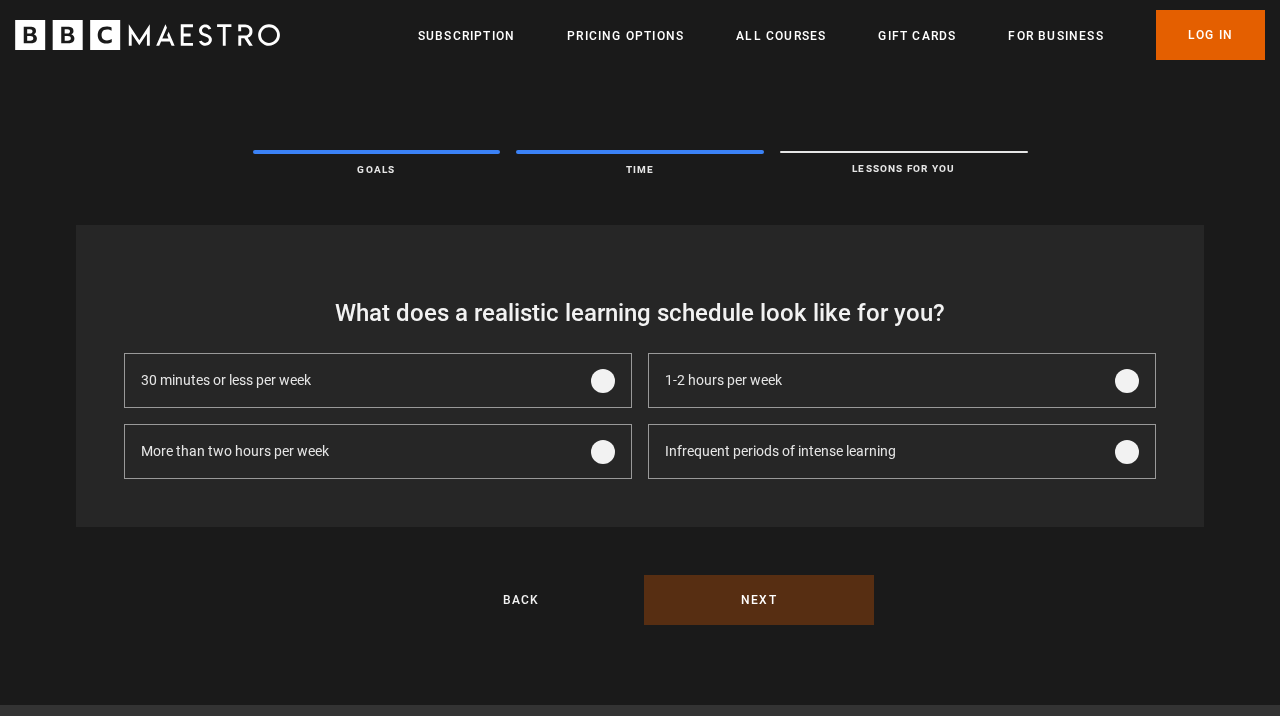 scroll, scrollTop: 0, scrollLeft: 0, axis: both 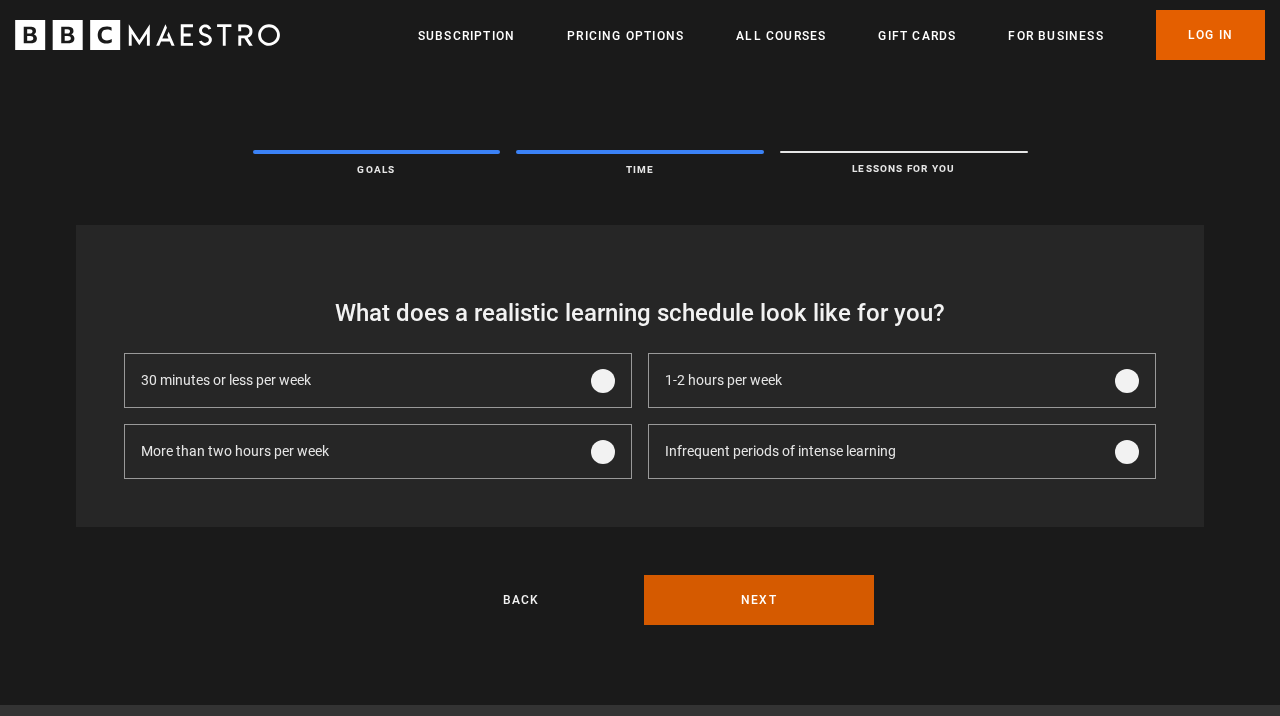 click on "Next" at bounding box center (759, 600) 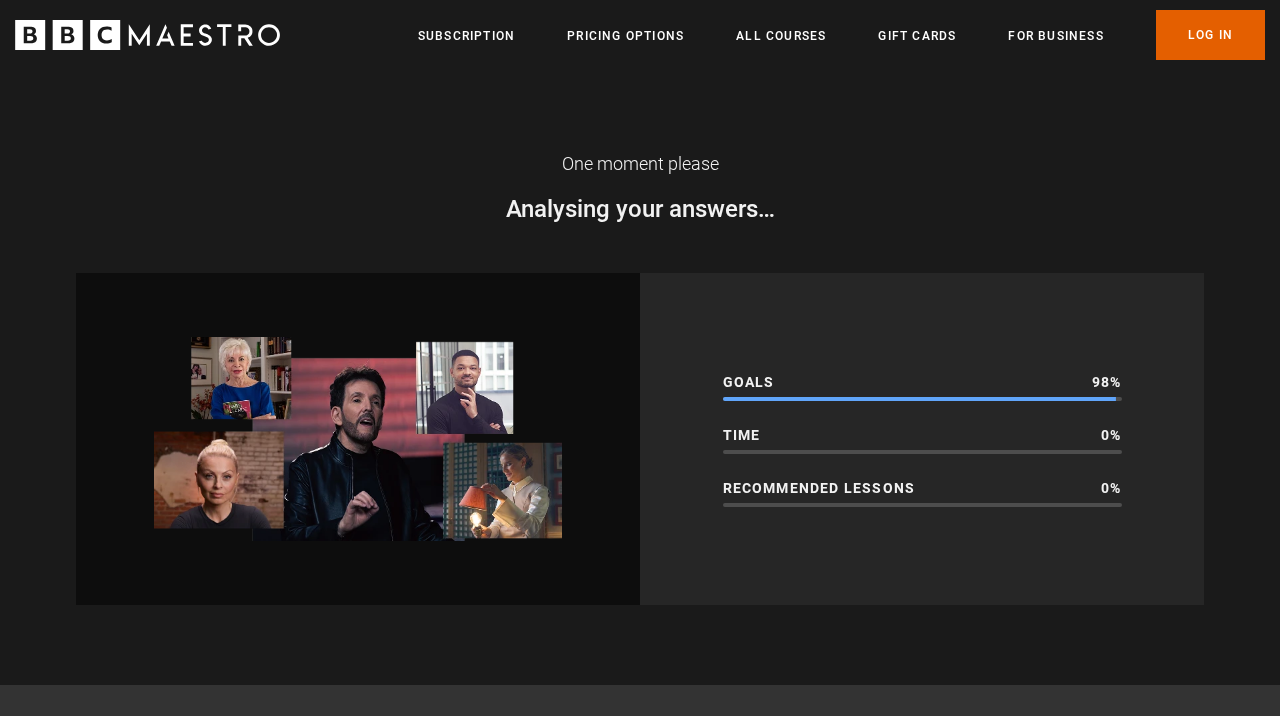 scroll, scrollTop: 0, scrollLeft: 0, axis: both 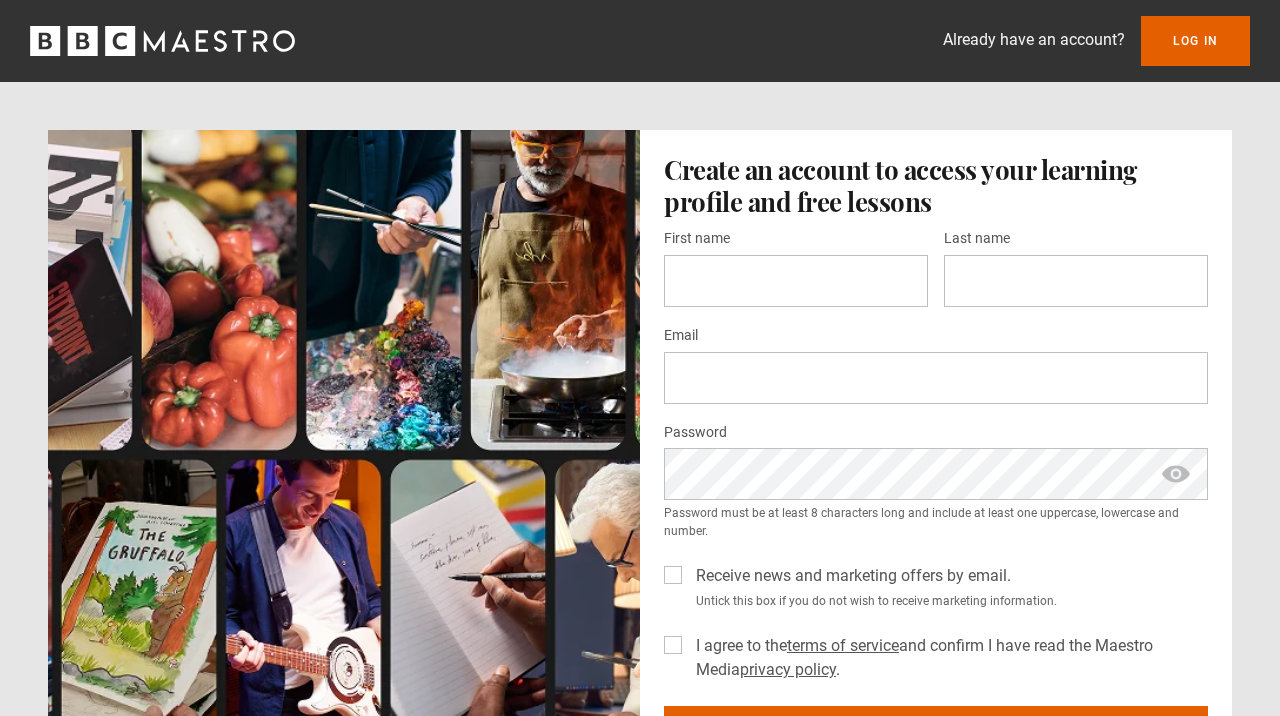 click 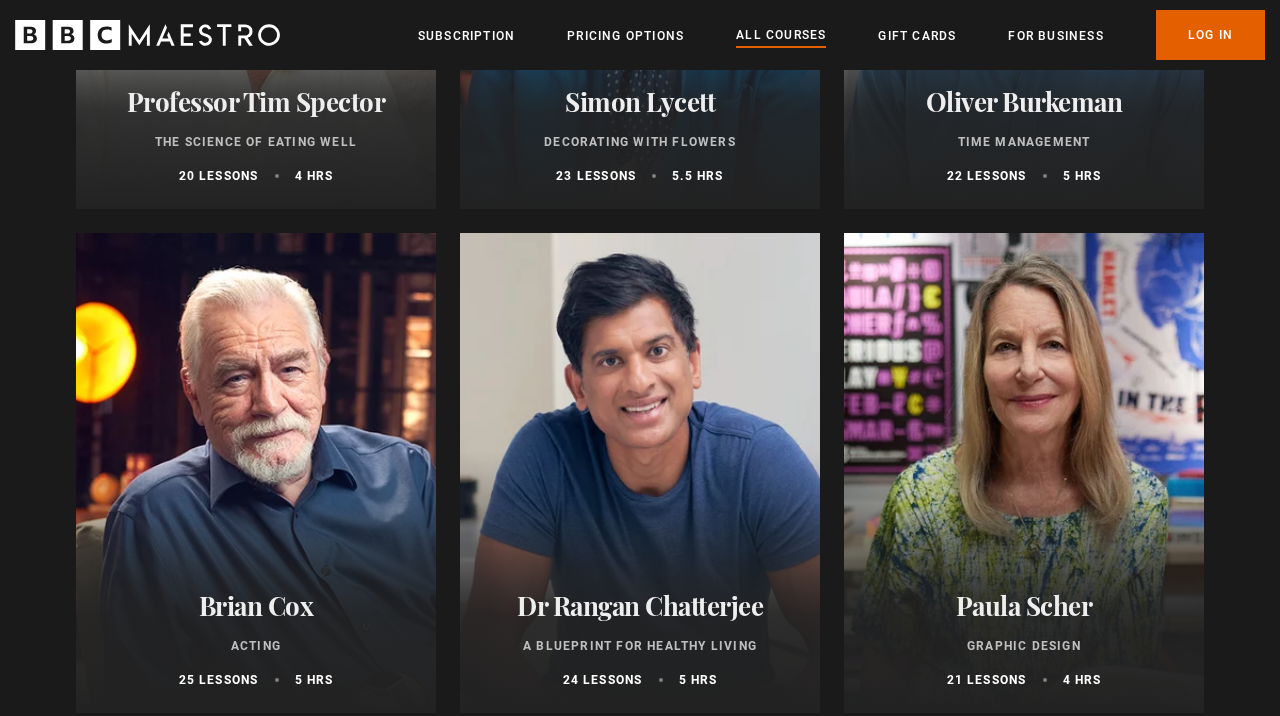 scroll, scrollTop: 3409, scrollLeft: 0, axis: vertical 